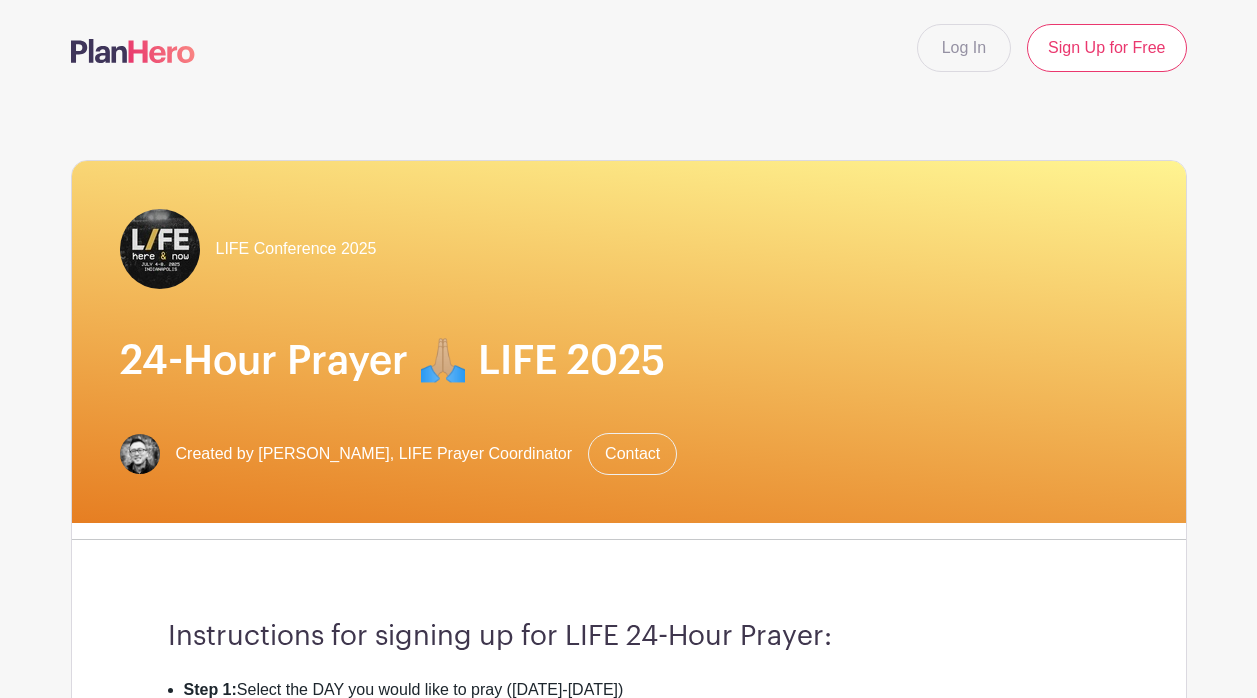 scroll, scrollTop: 0, scrollLeft: 0, axis: both 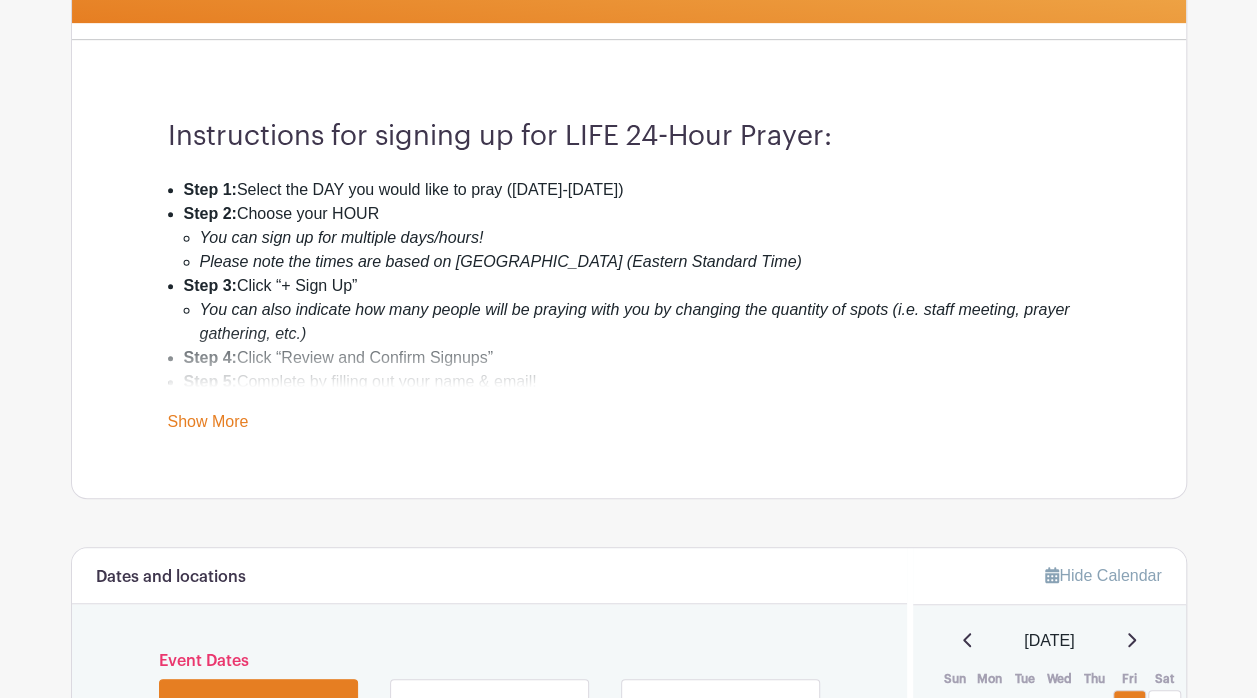click on "Show More" at bounding box center [208, 425] 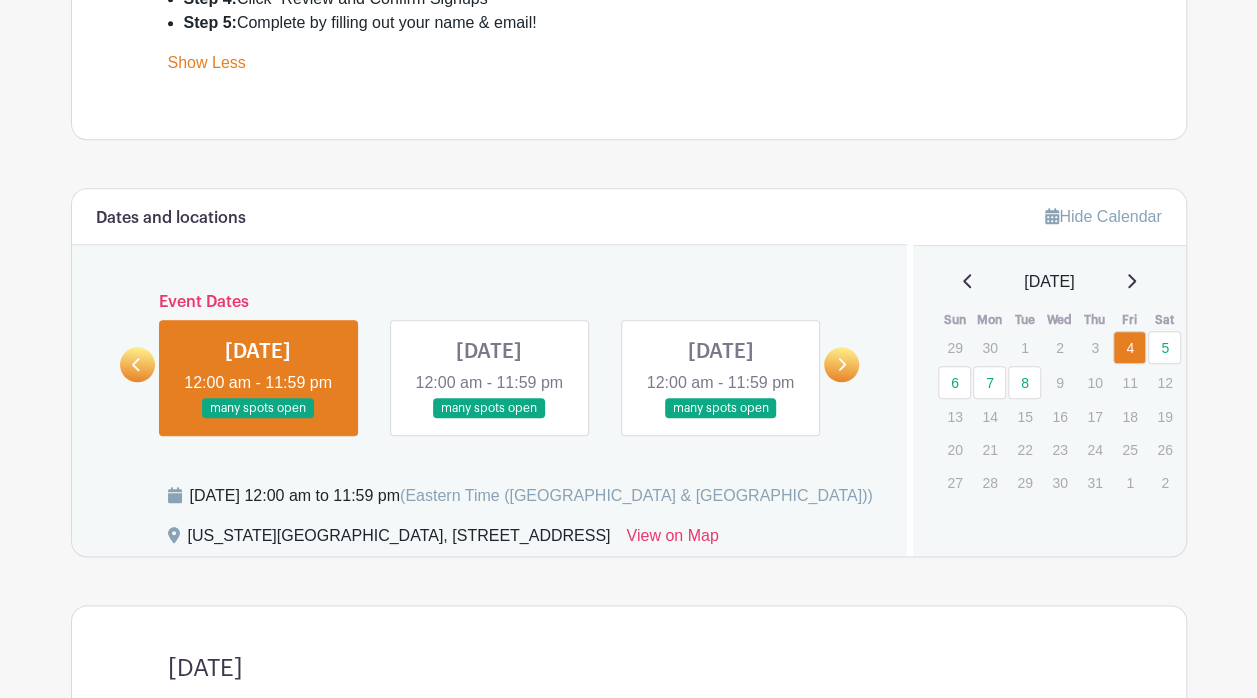 scroll, scrollTop: 900, scrollLeft: 0, axis: vertical 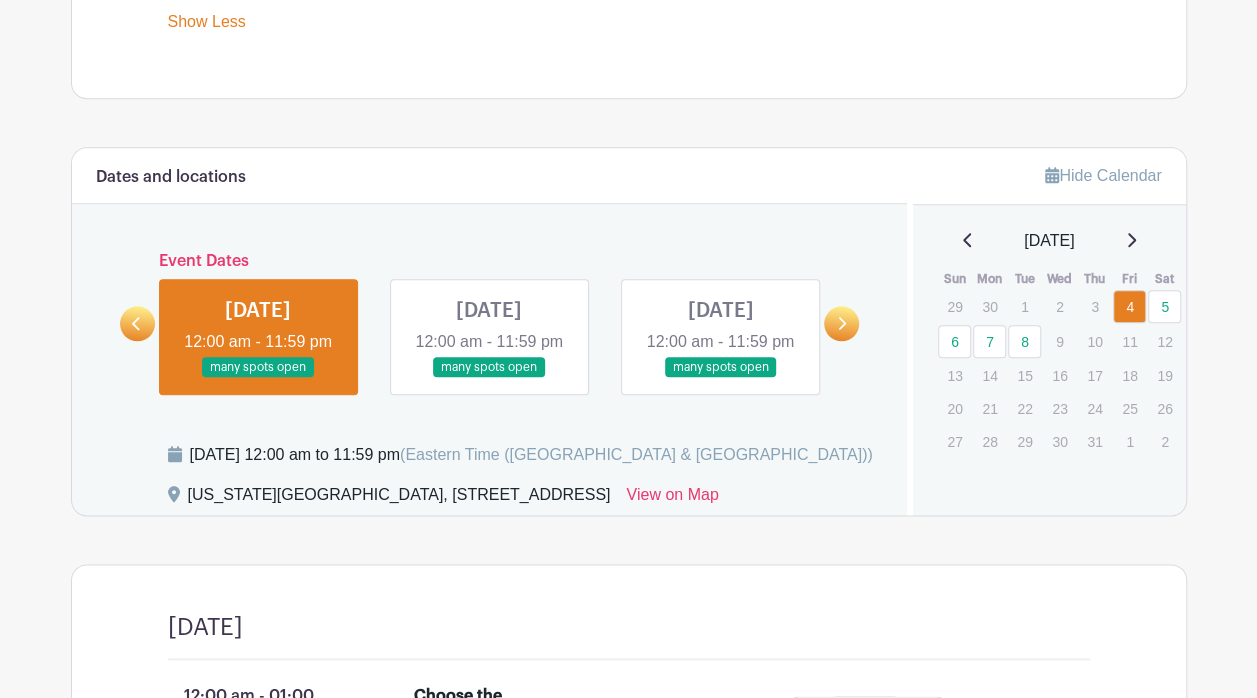 click at bounding box center (258, 378) 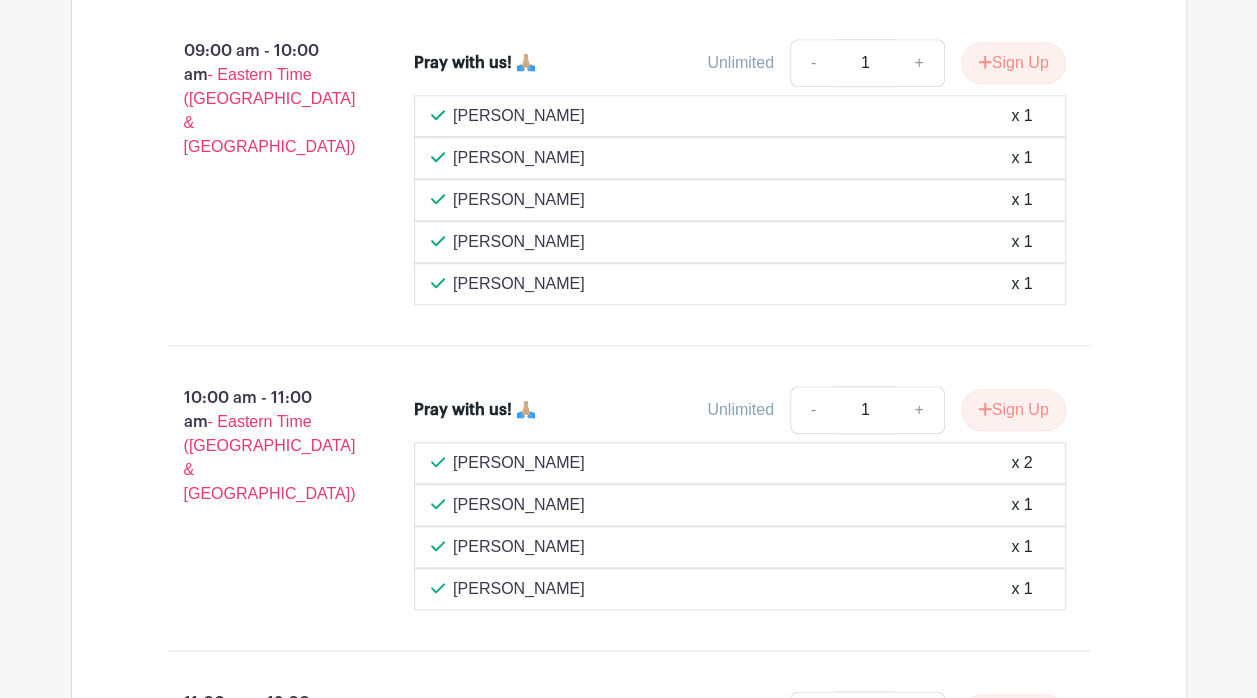 scroll, scrollTop: 4700, scrollLeft: 0, axis: vertical 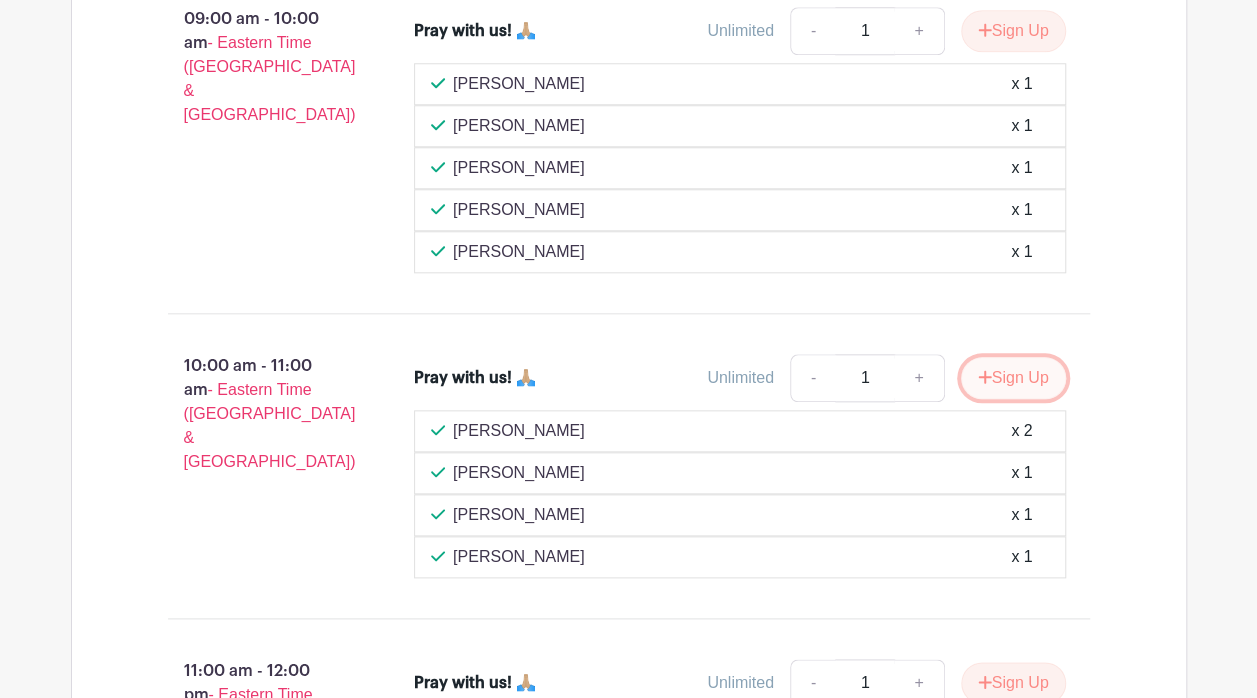 click on "Sign Up" at bounding box center [1013, 378] 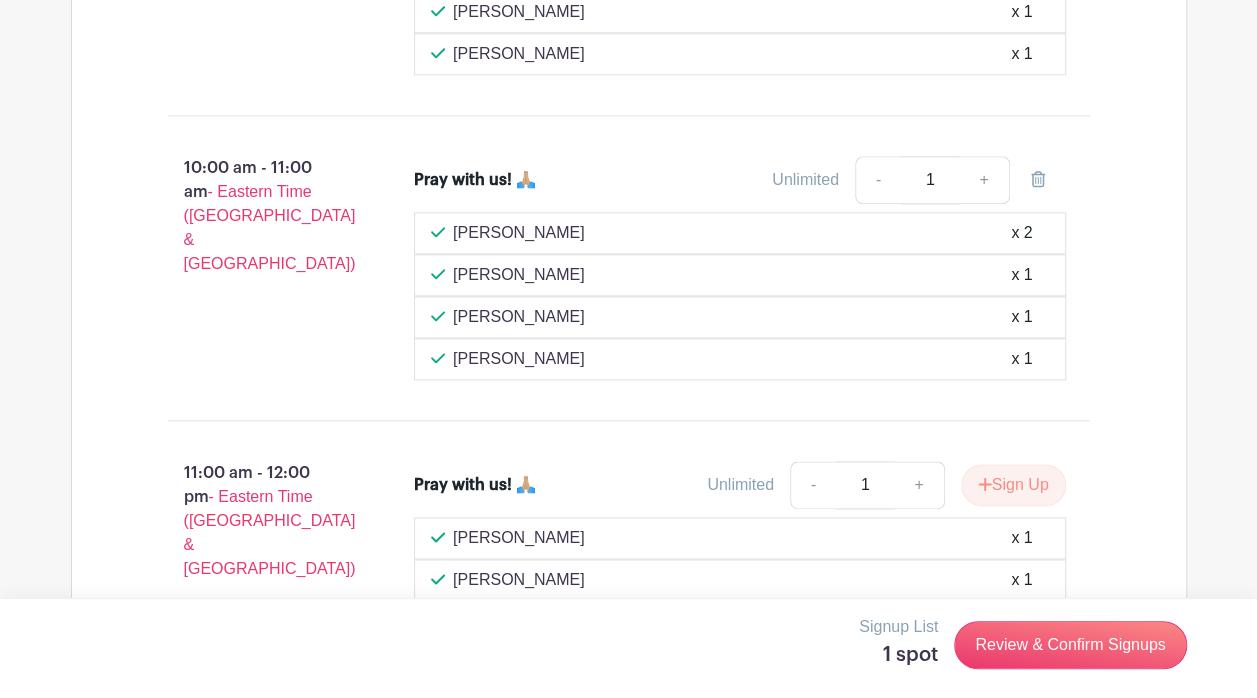 scroll, scrollTop: 4900, scrollLeft: 0, axis: vertical 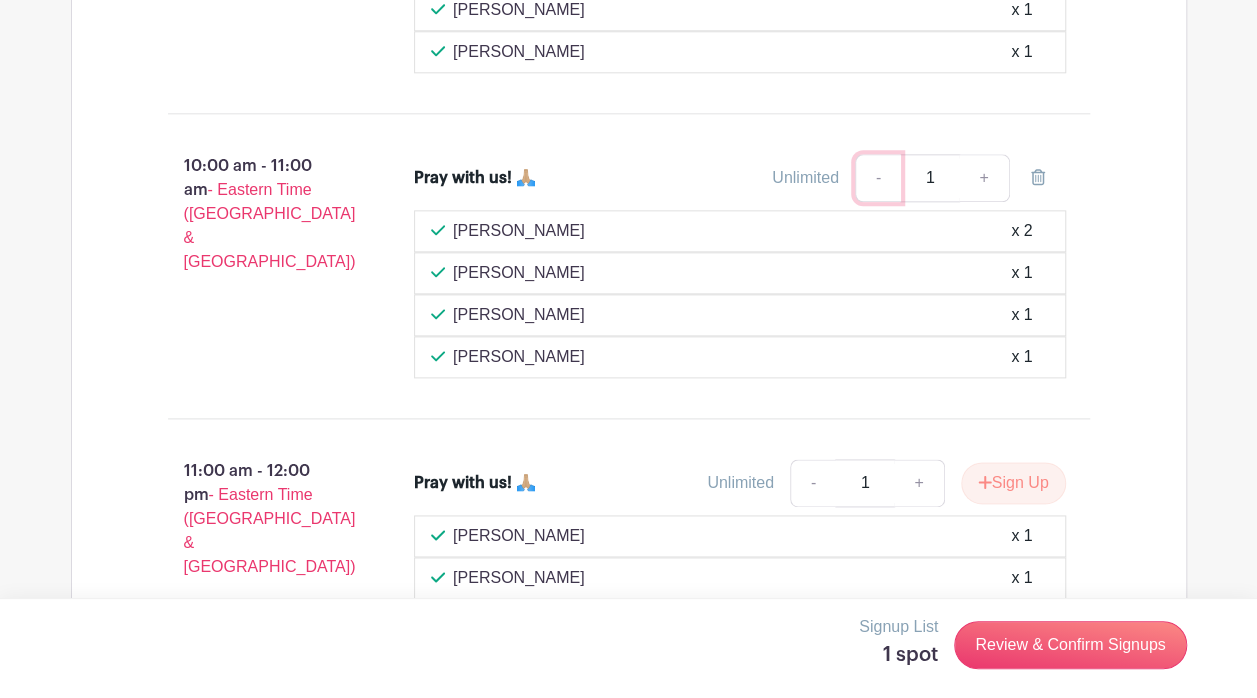 click on "-" at bounding box center [878, 178] 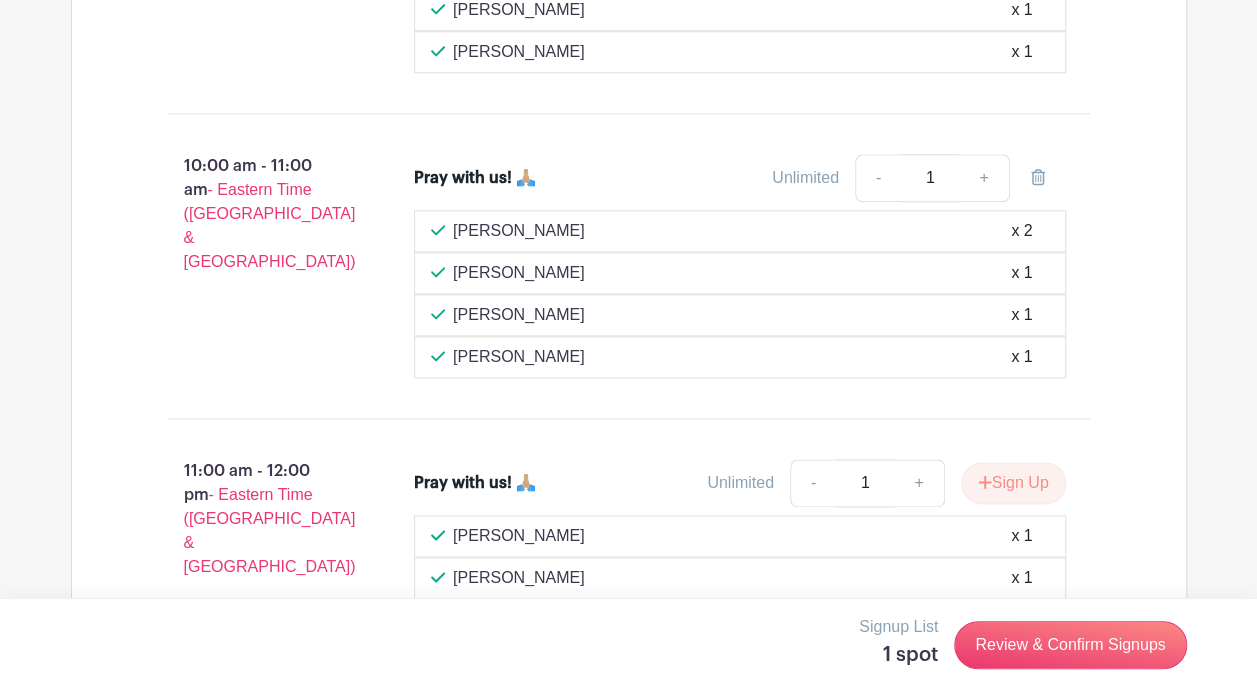 click on "Pray with us! 🙏🏼
Unlimited
-
1
+
Gauhoua Moua
x 2
Kevin Hercula
x 1
Eva David
x 1" at bounding box center (752, 266) 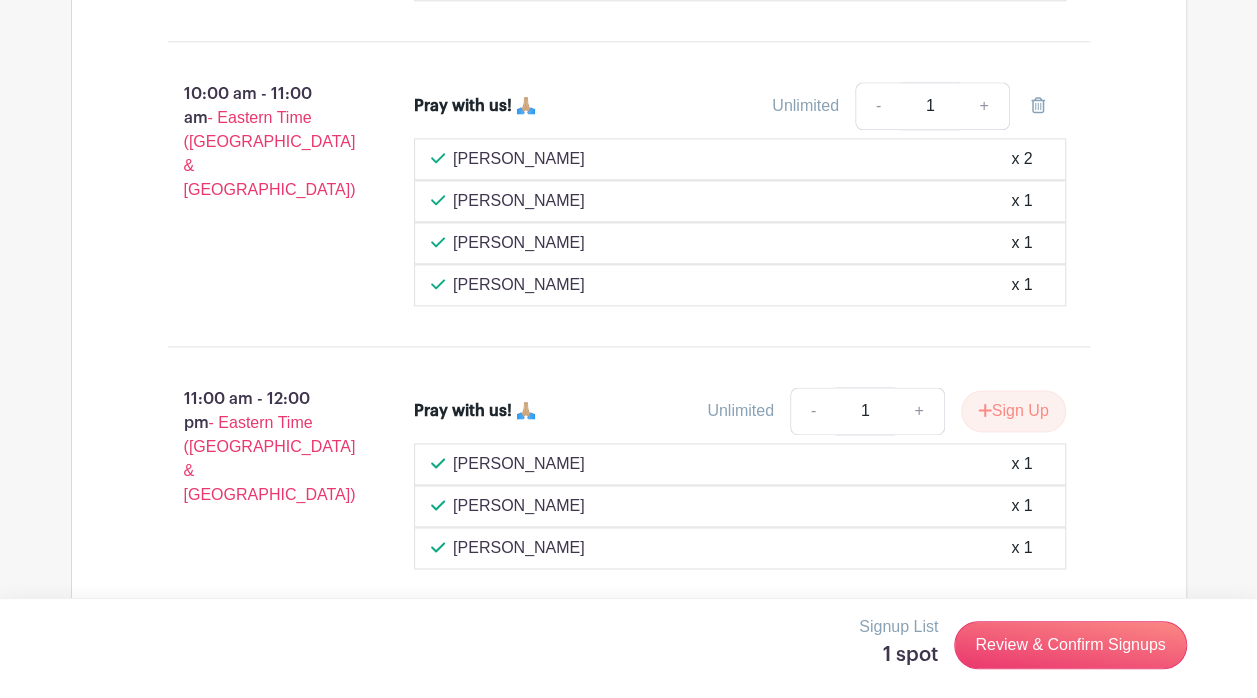 scroll, scrollTop: 5000, scrollLeft: 0, axis: vertical 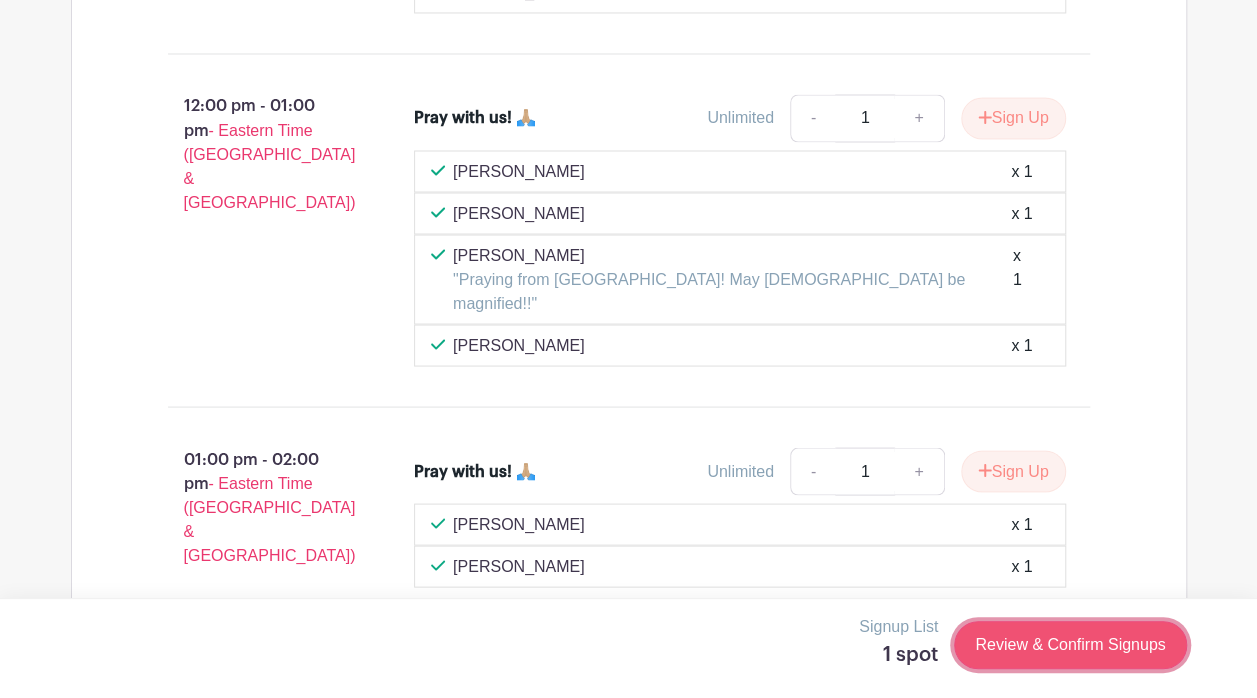 click on "Review & Confirm Signups" at bounding box center [1070, 645] 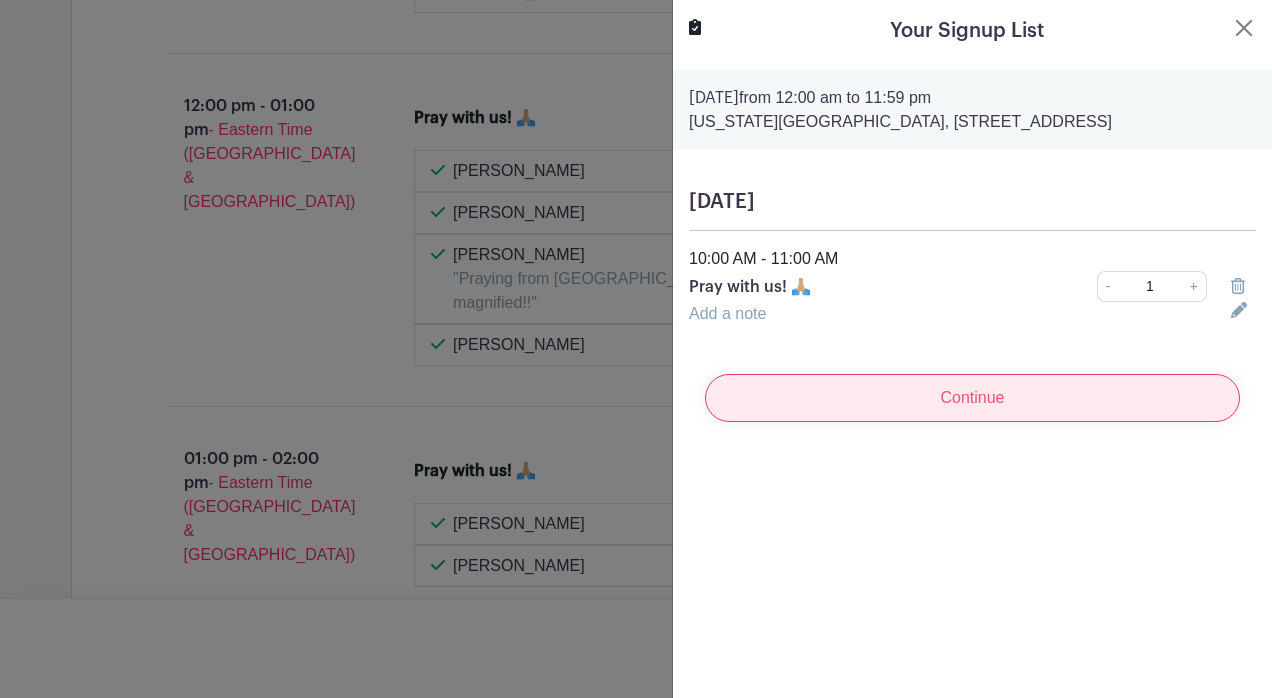 click on "Continue" at bounding box center [972, 398] 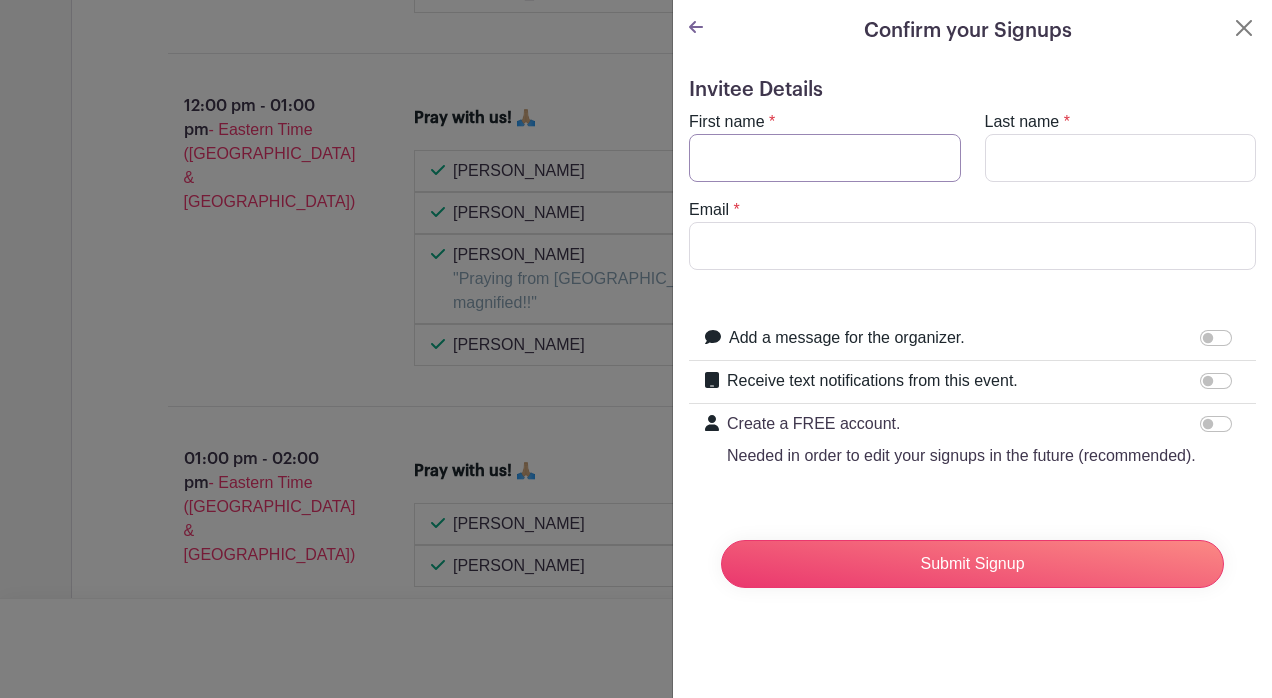 click on "First name" at bounding box center [825, 158] 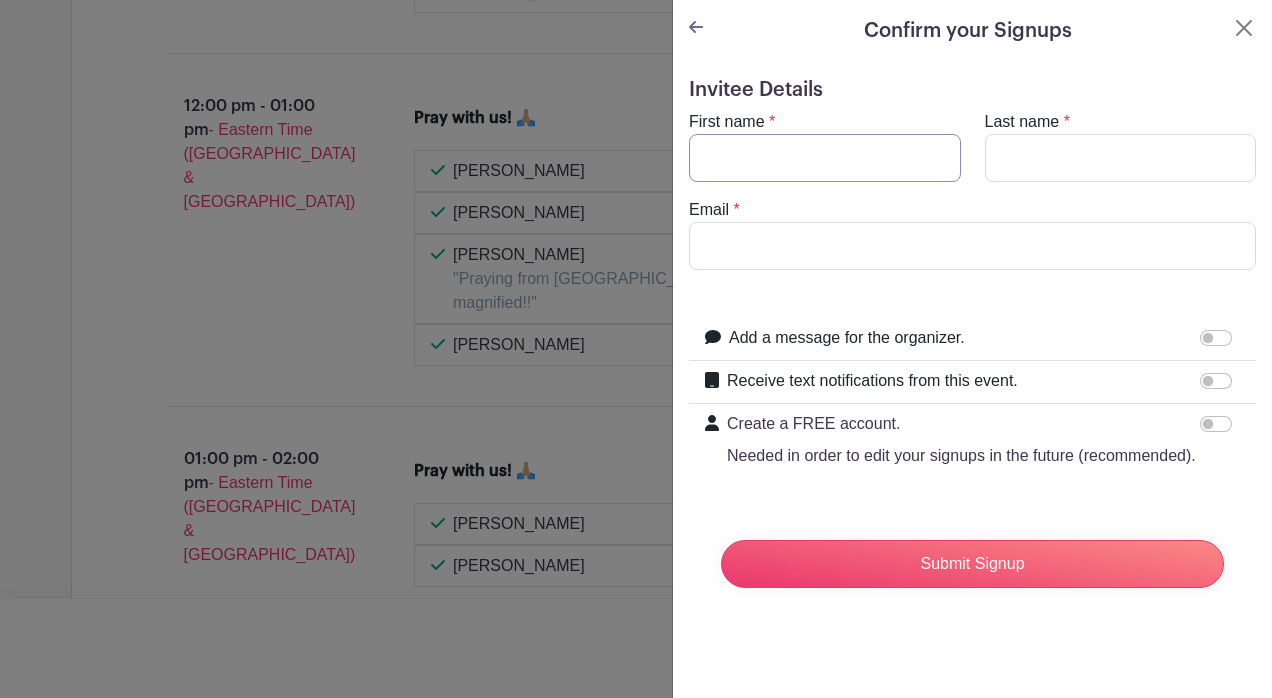 type on "Denise" 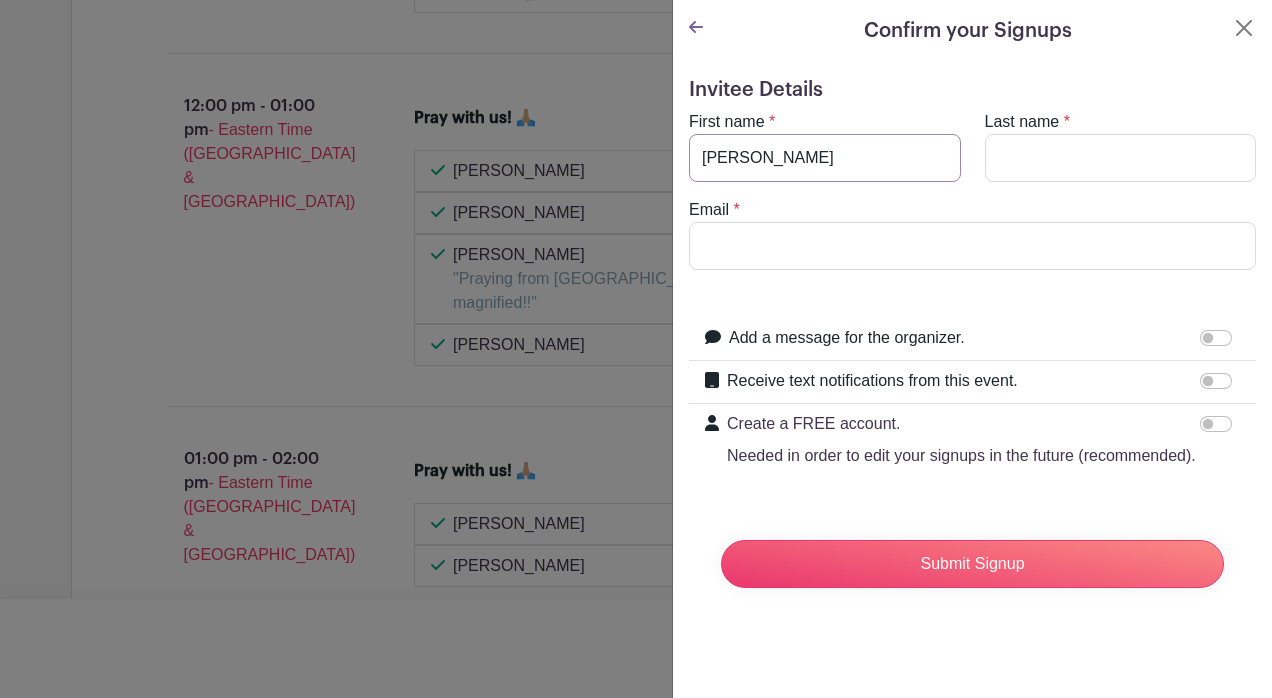 type on "Howard" 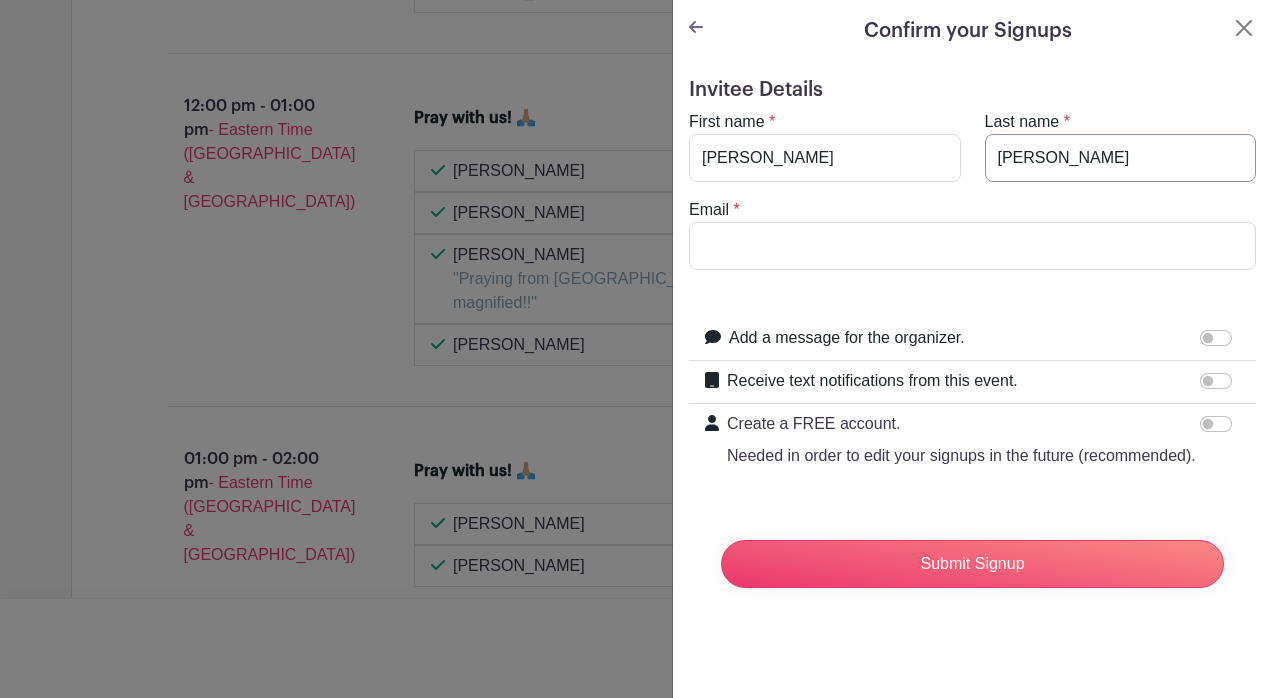 type on "dhoward@somersetalliance.org" 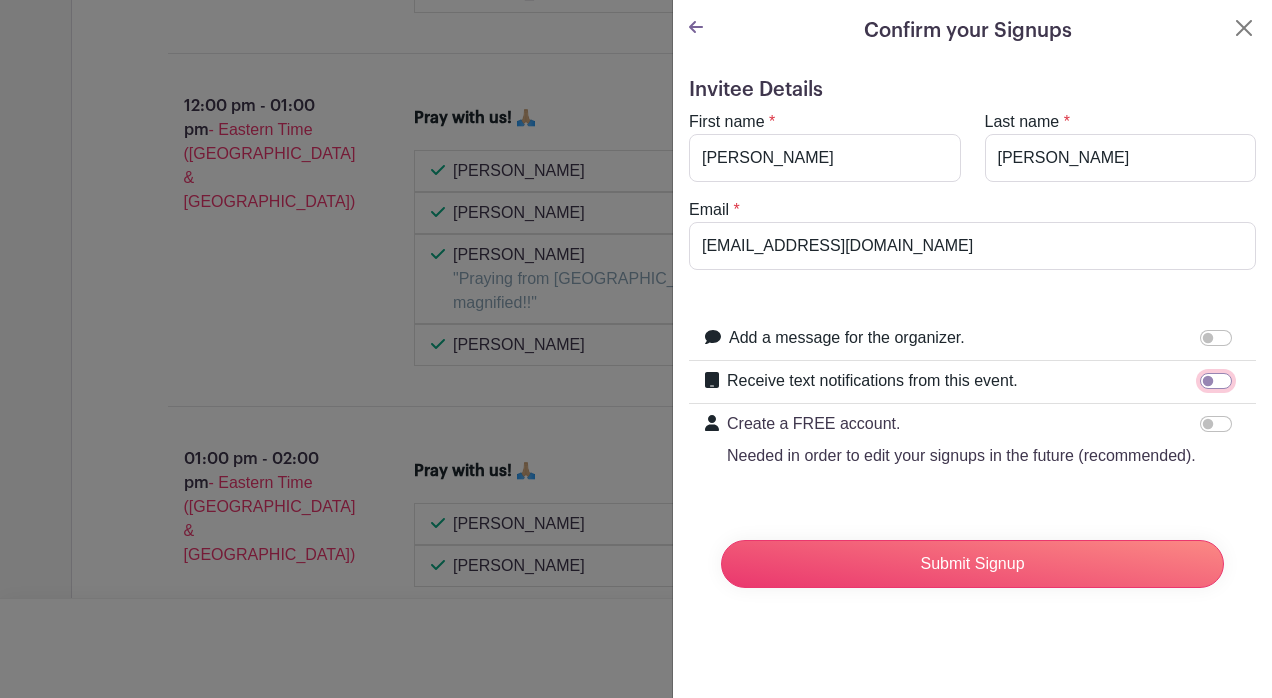 click on "Receive text notifications from this event." at bounding box center (1216, 381) 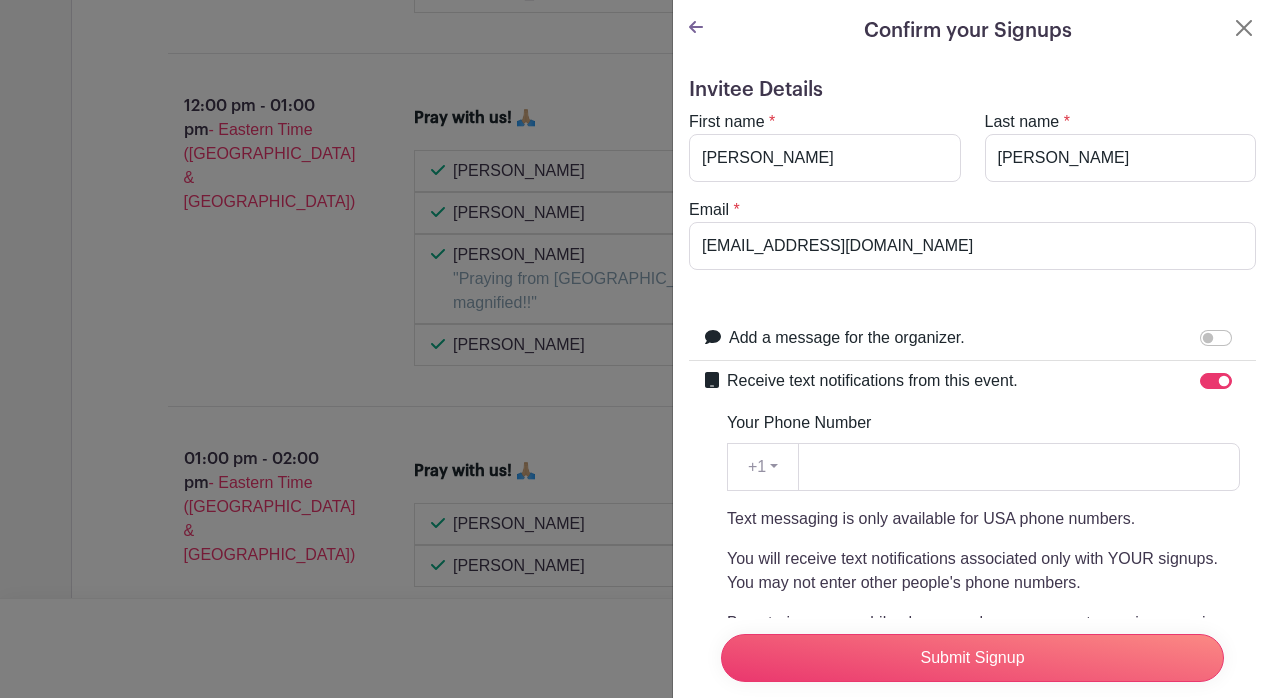 click on "Your Phone Number
+1
+1
Text messaging is only available for USA phone numbers.
You will receive text notifications associated only with YOUR signups.
You may not enter other people's phone numbers.
Privacy Policy  and
Terms of Use ." at bounding box center [983, 583] 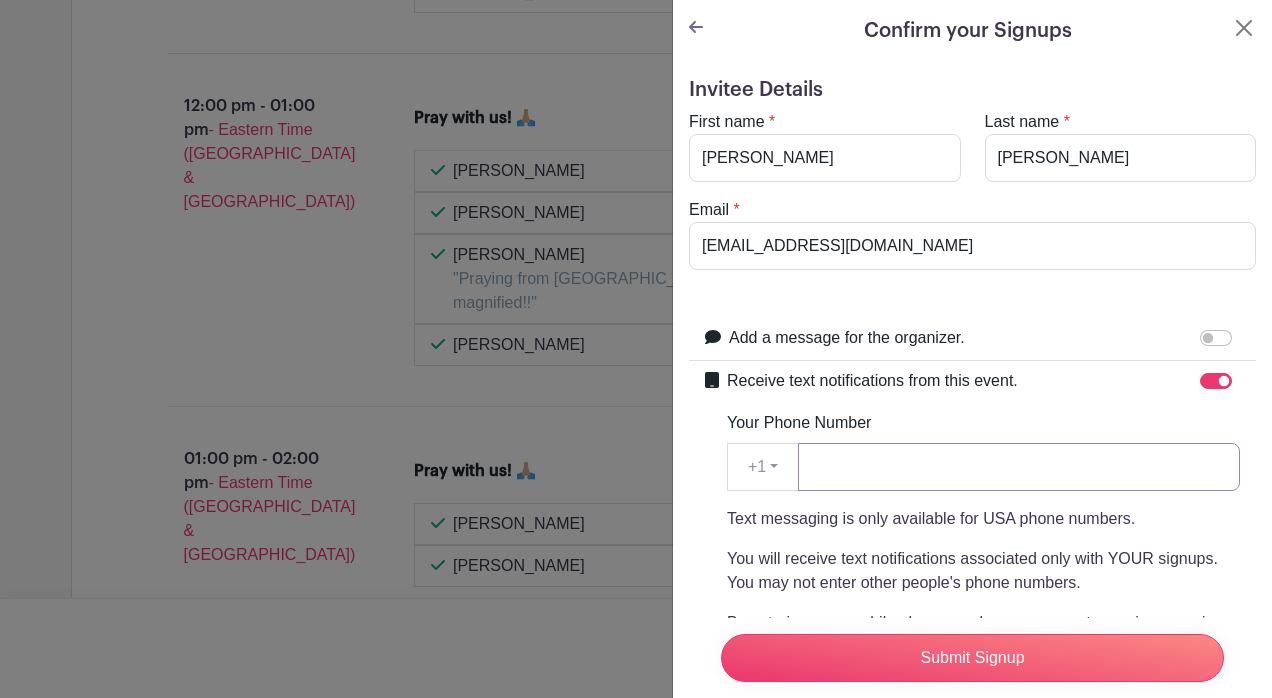 click on "Your Phone Number" at bounding box center [1019, 467] 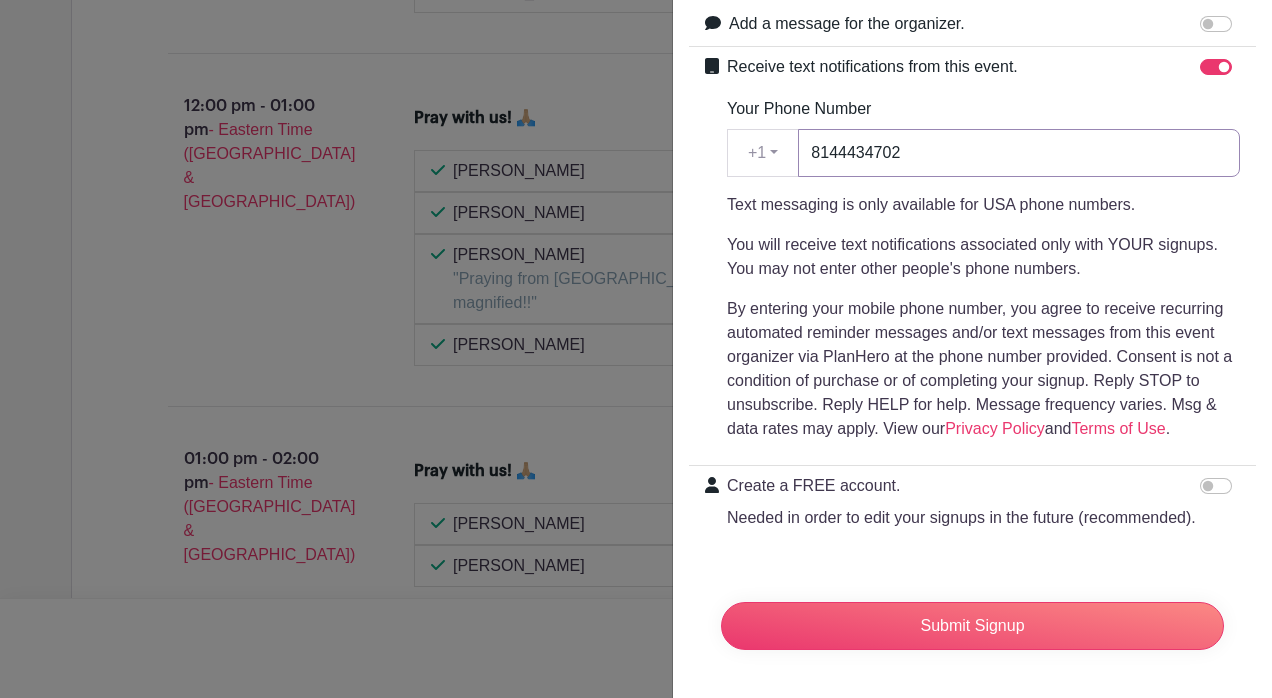 scroll, scrollTop: 350, scrollLeft: 0, axis: vertical 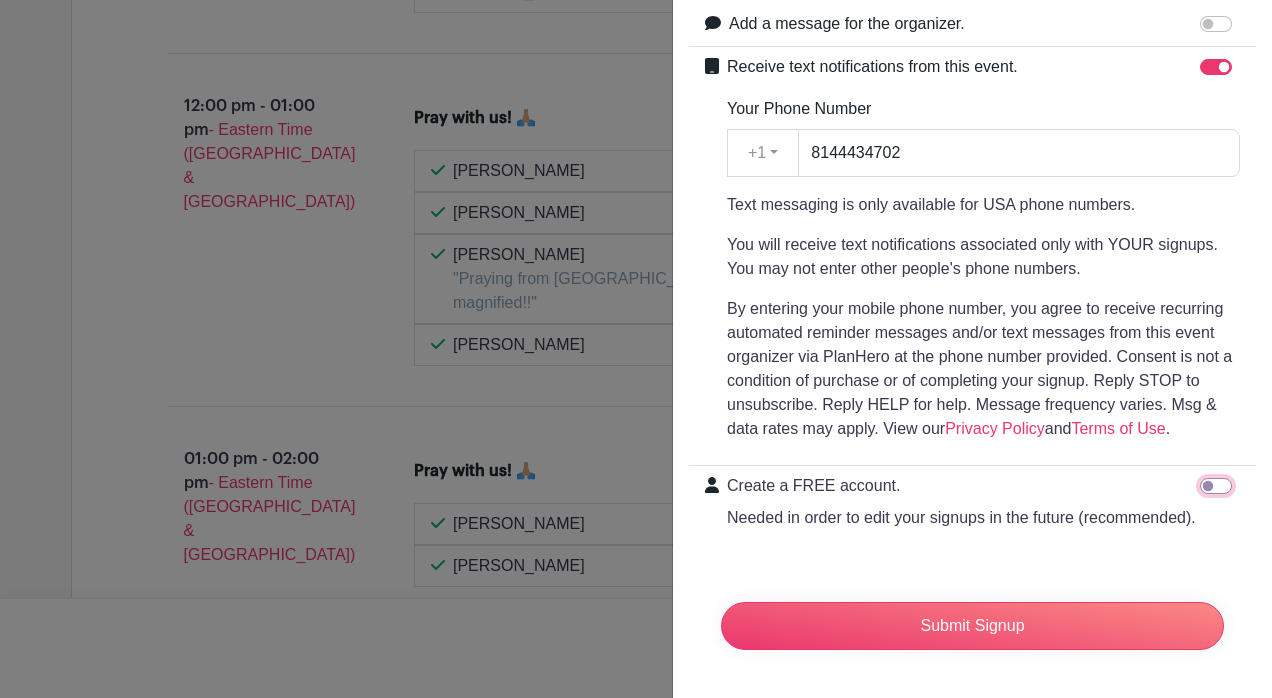 click on "Create a FREE account.
Needed in order to edit your signups in the future (recommended)." at bounding box center [1216, 486] 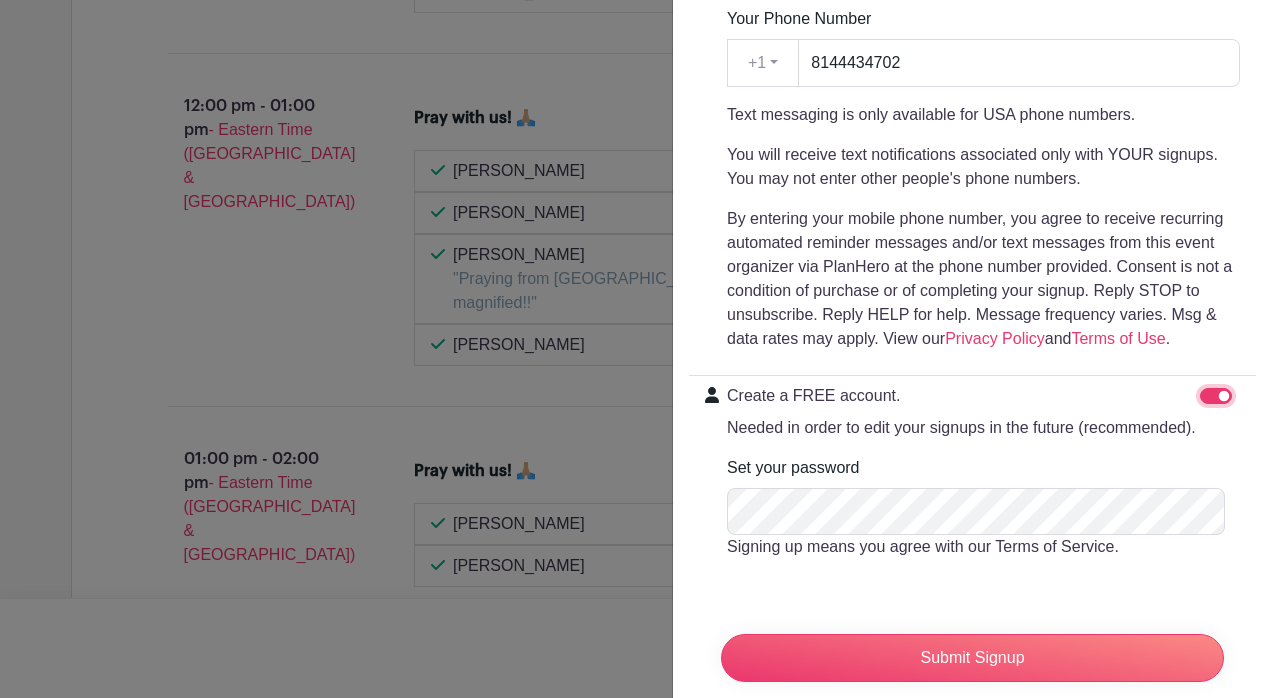 scroll, scrollTop: 450, scrollLeft: 0, axis: vertical 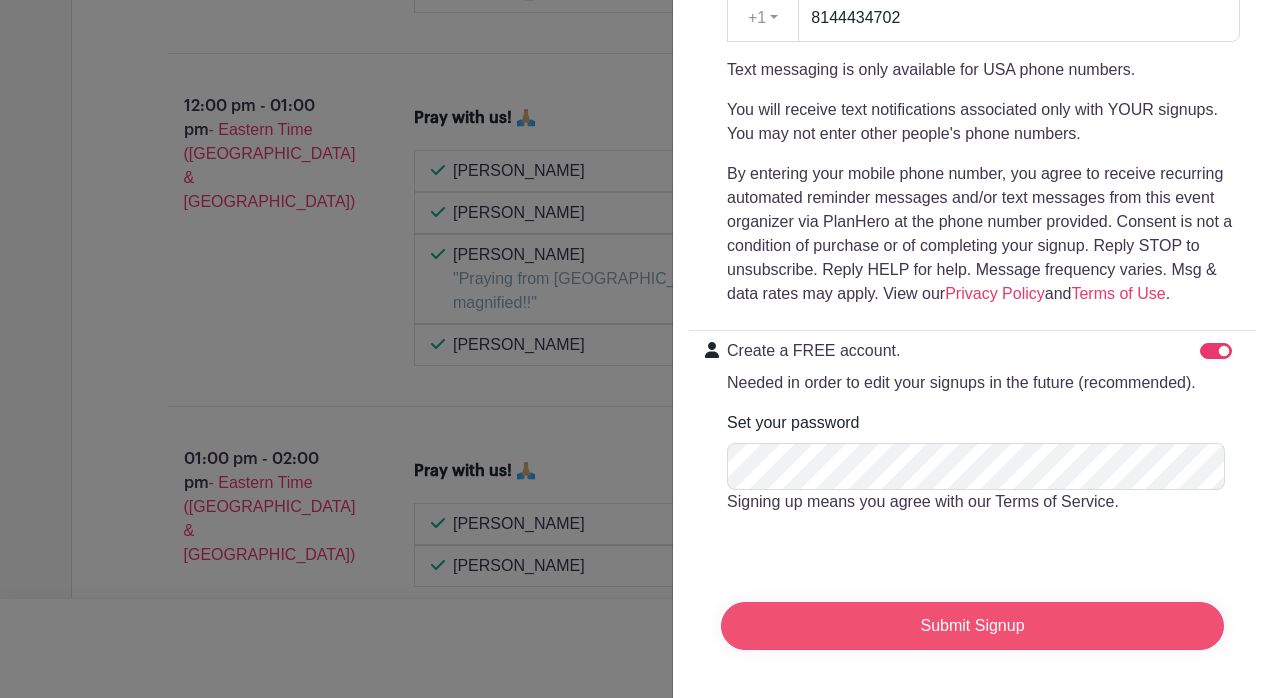 click on "Submit Signup" at bounding box center (972, 626) 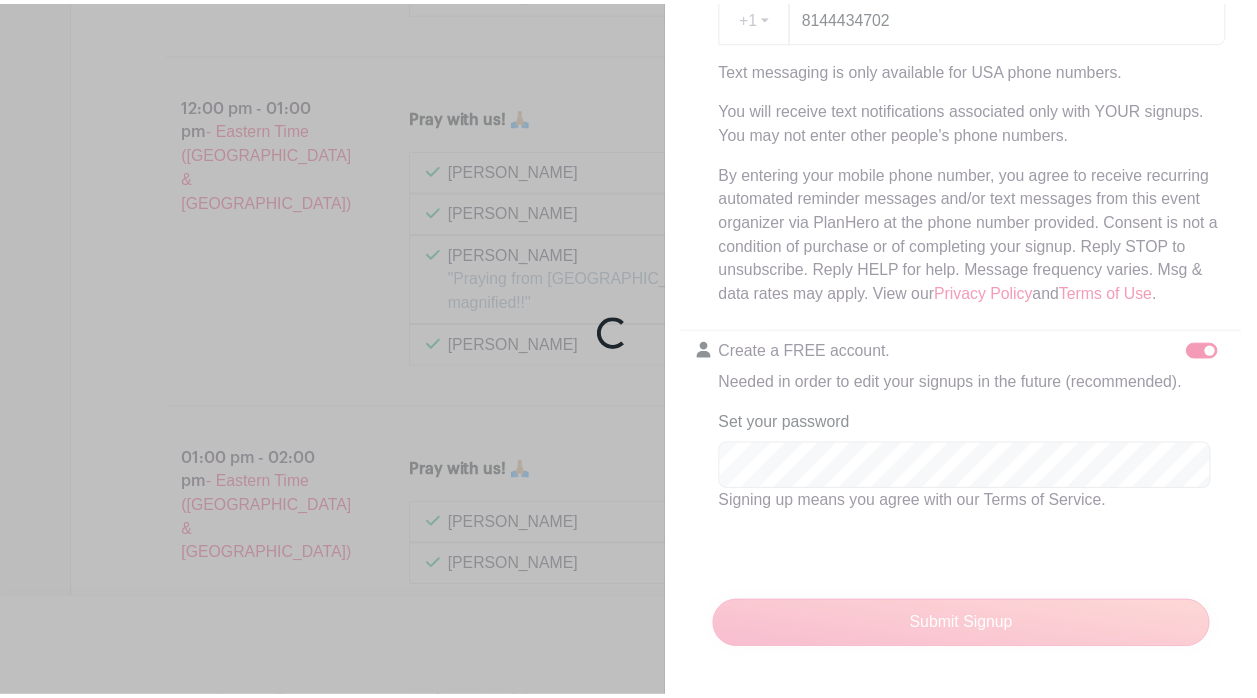 scroll, scrollTop: 5569, scrollLeft: 0, axis: vertical 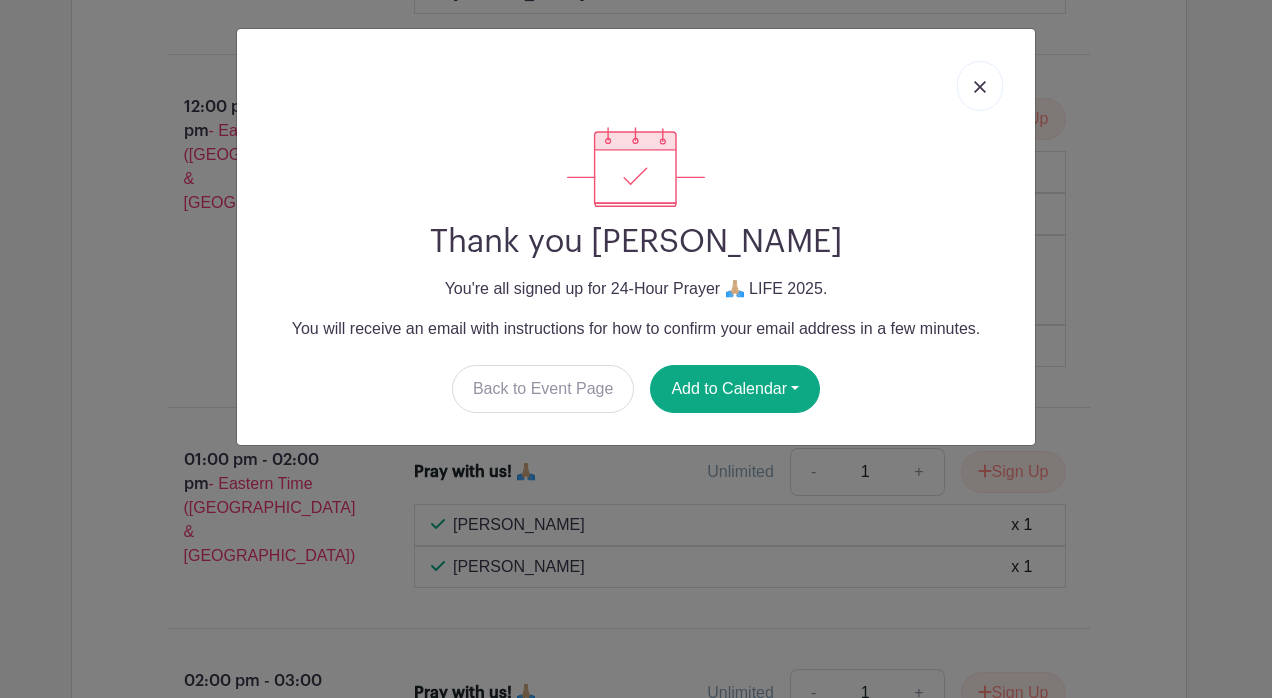 click at bounding box center [980, 87] 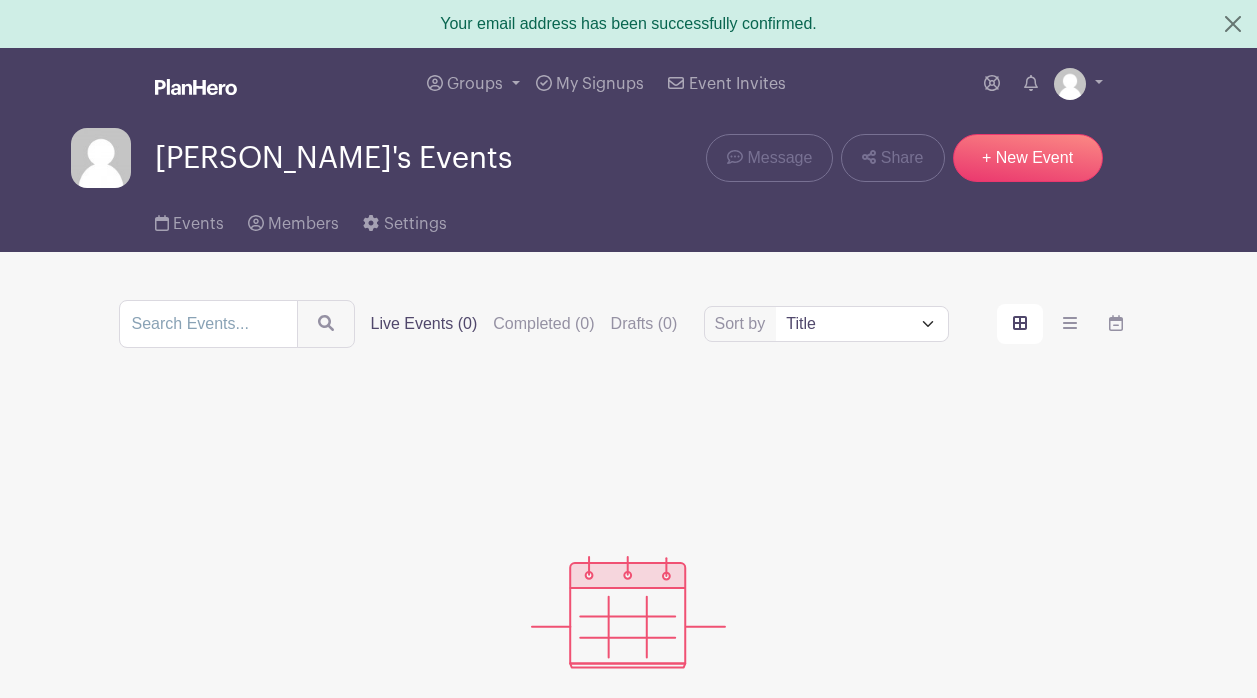 scroll, scrollTop: 0, scrollLeft: 0, axis: both 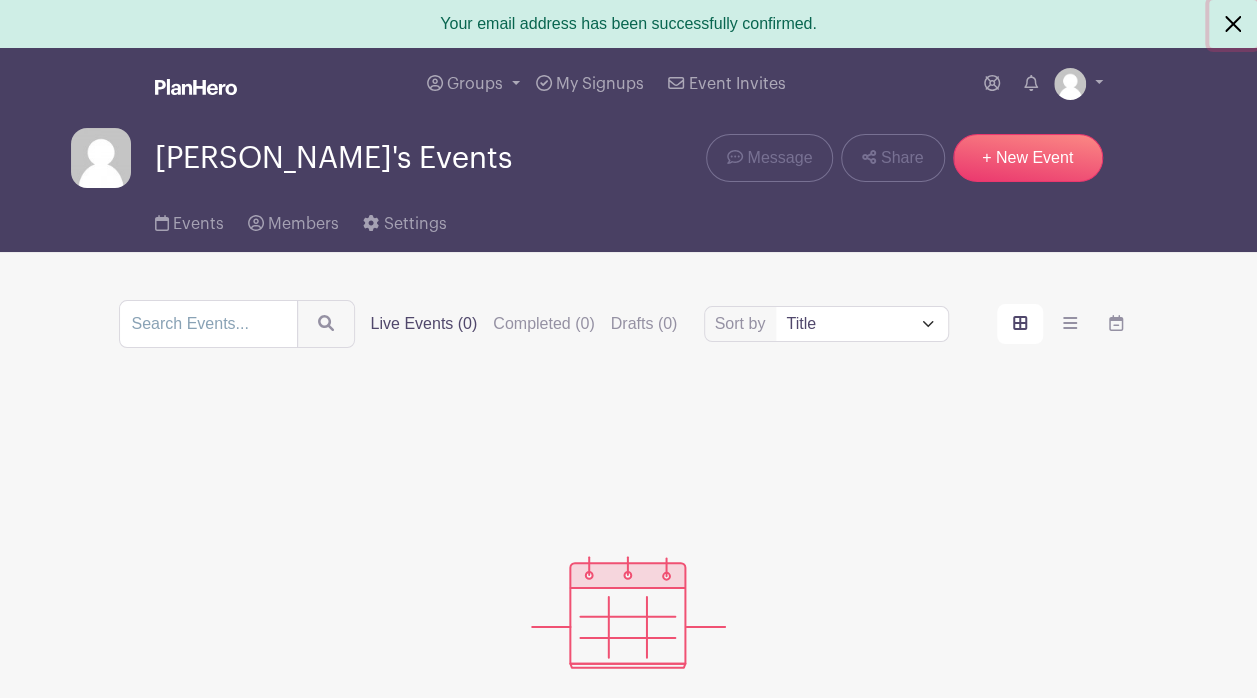 click at bounding box center (1233, 24) 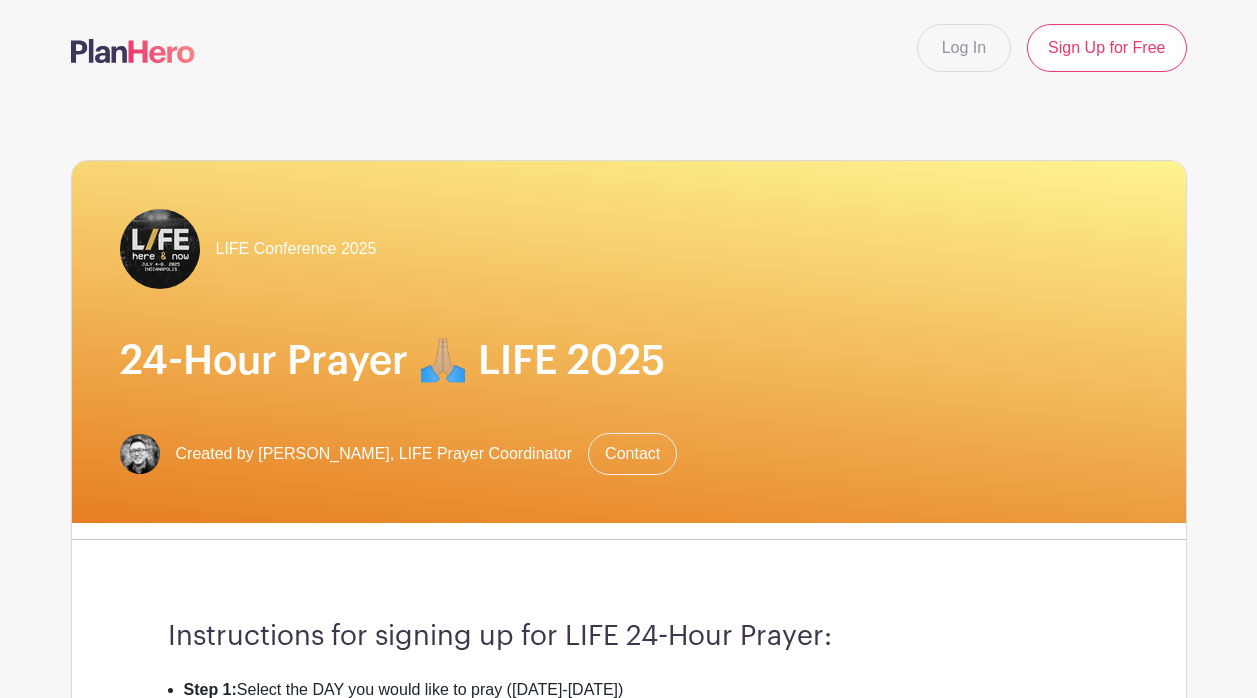 scroll, scrollTop: 0, scrollLeft: 0, axis: both 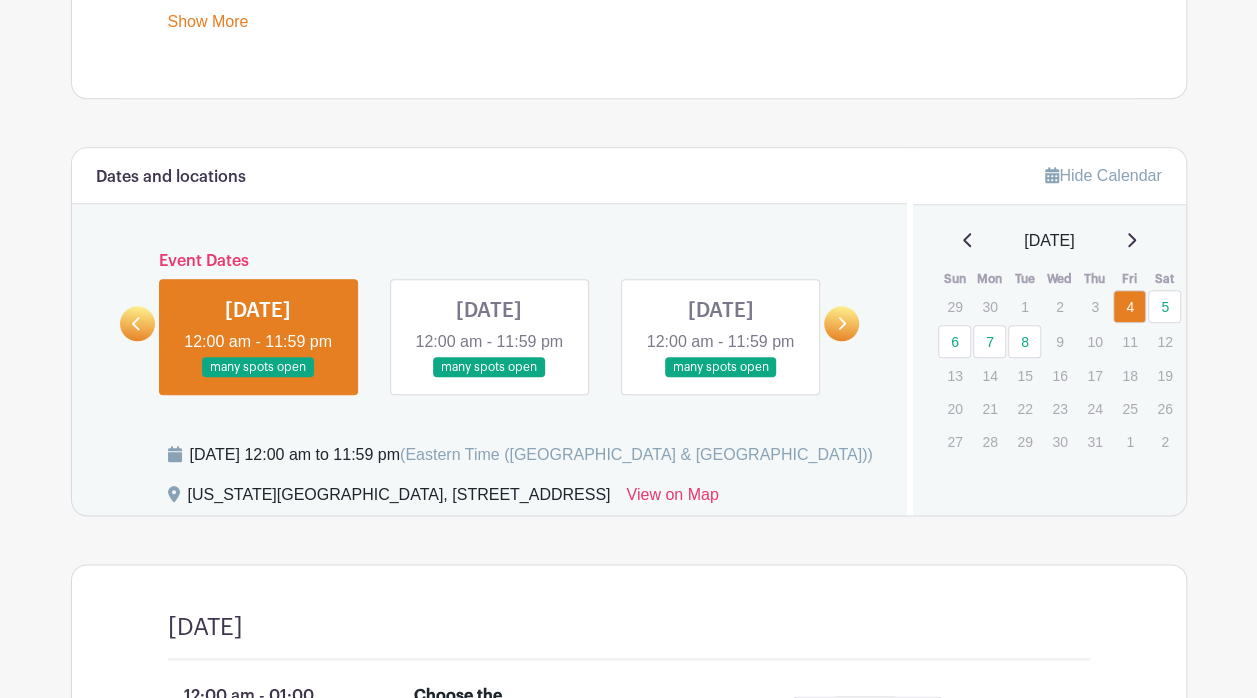 click 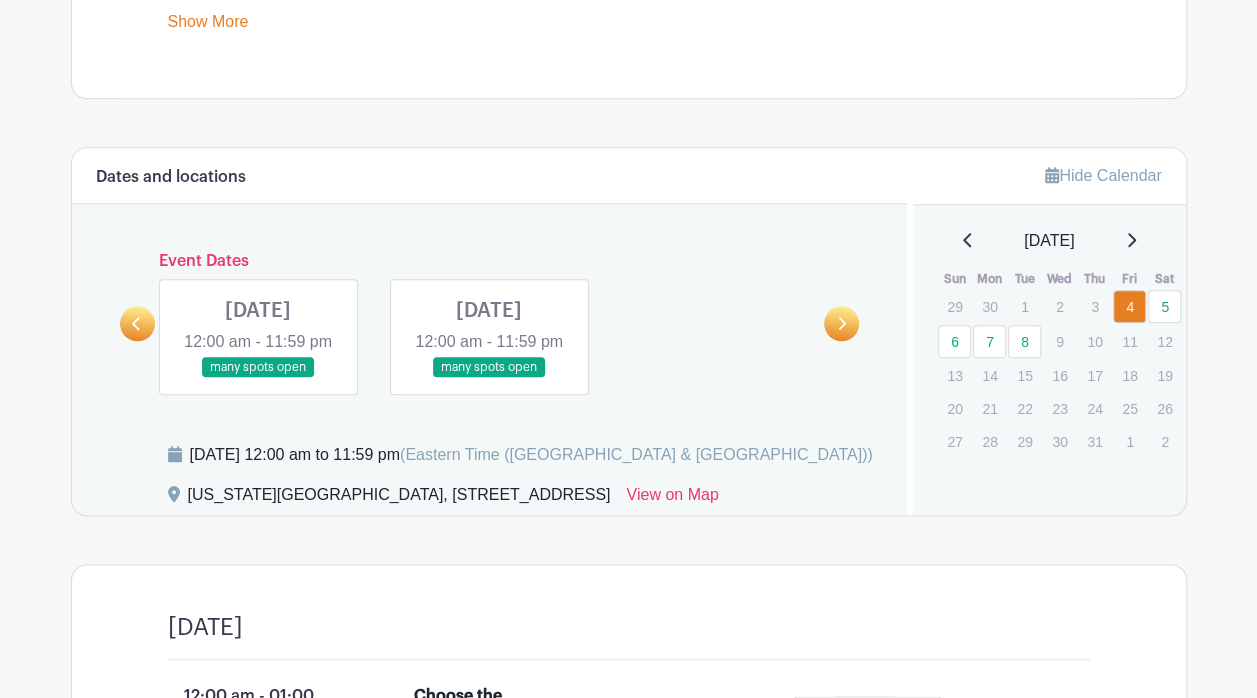 click 